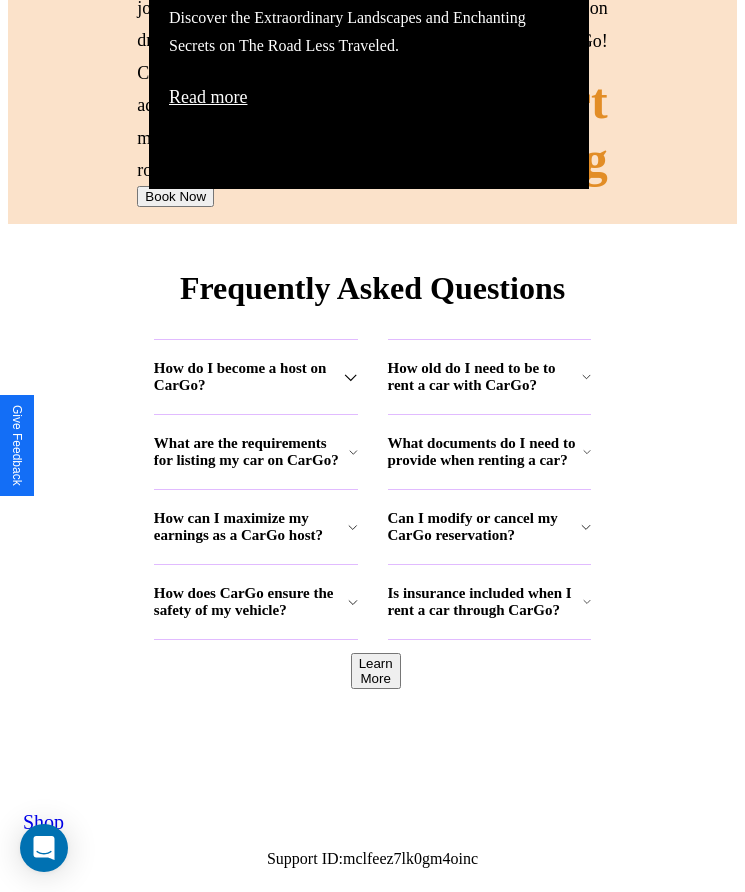 scroll, scrollTop: 2608, scrollLeft: 0, axis: vertical 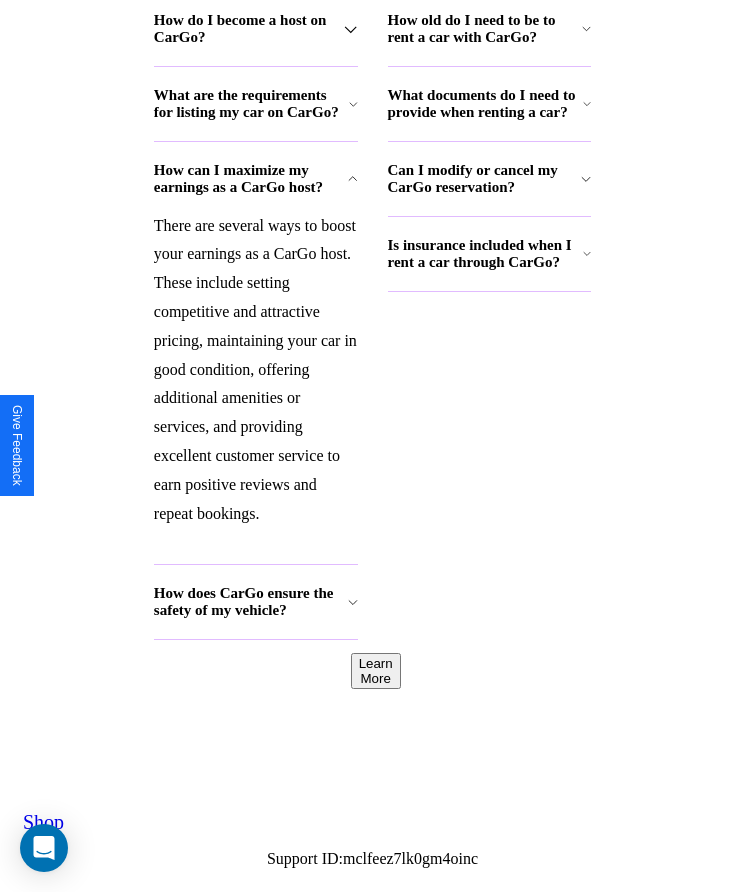 click on "How do I become a host on CarGo?" at bounding box center (249, 29) 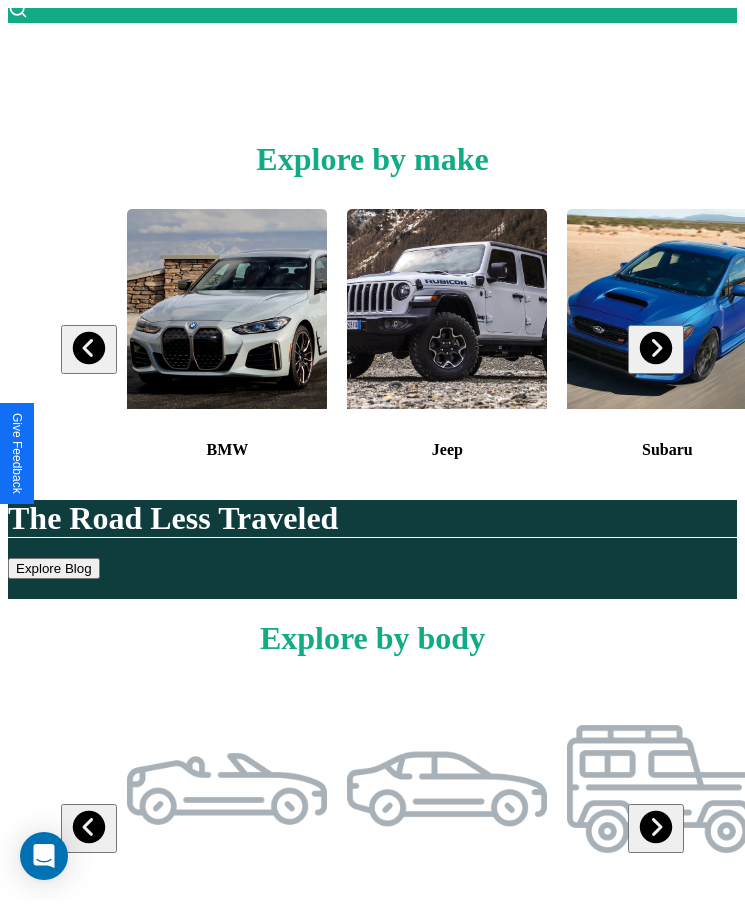 scroll, scrollTop: 0, scrollLeft: 0, axis: both 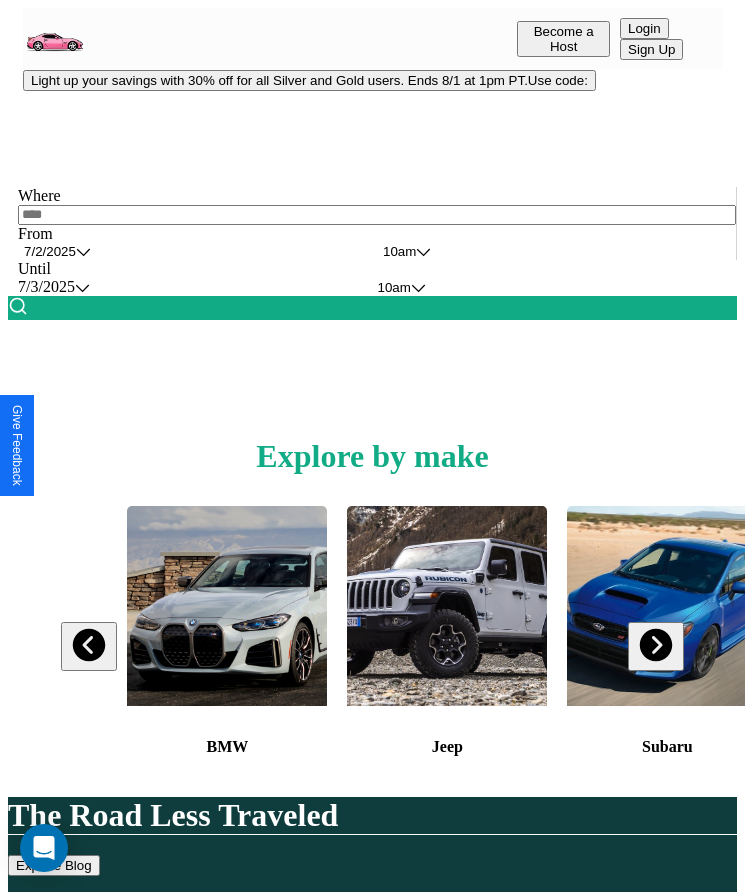 click at bounding box center [377, 215] 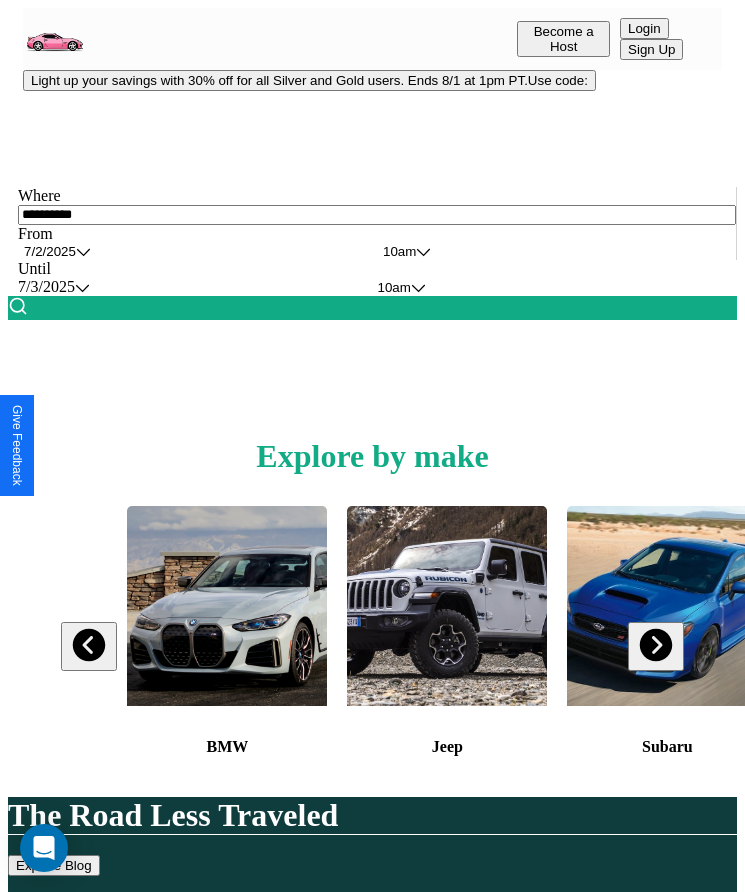 type on "**********" 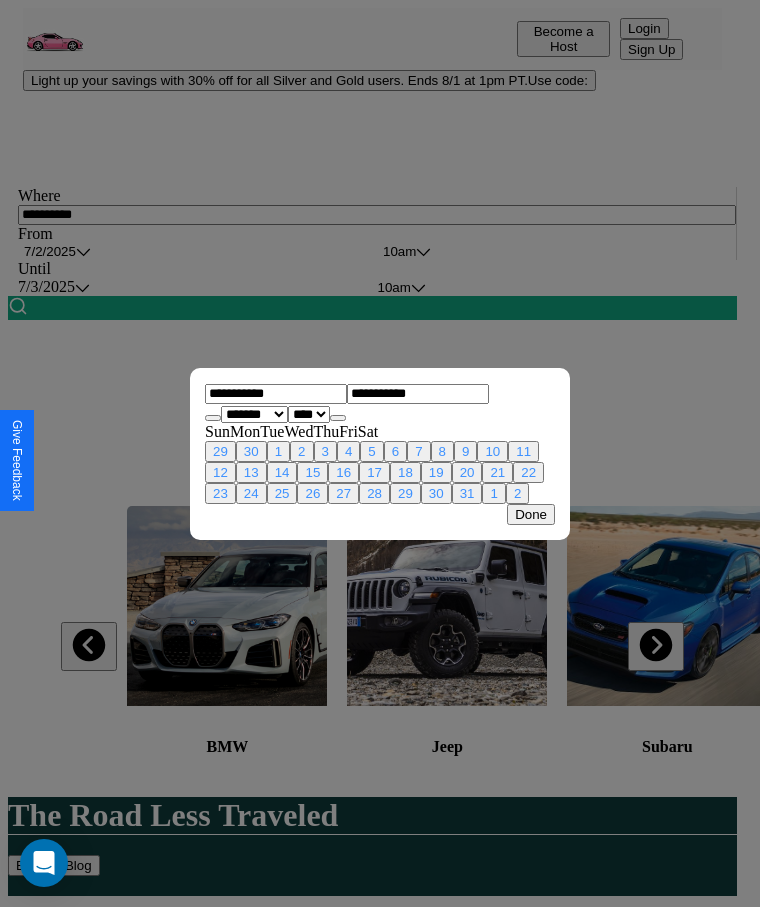 click on "******* ******** ***** ***** *** **** **** ****** ********* ******* ******** ********" at bounding box center (254, 414) 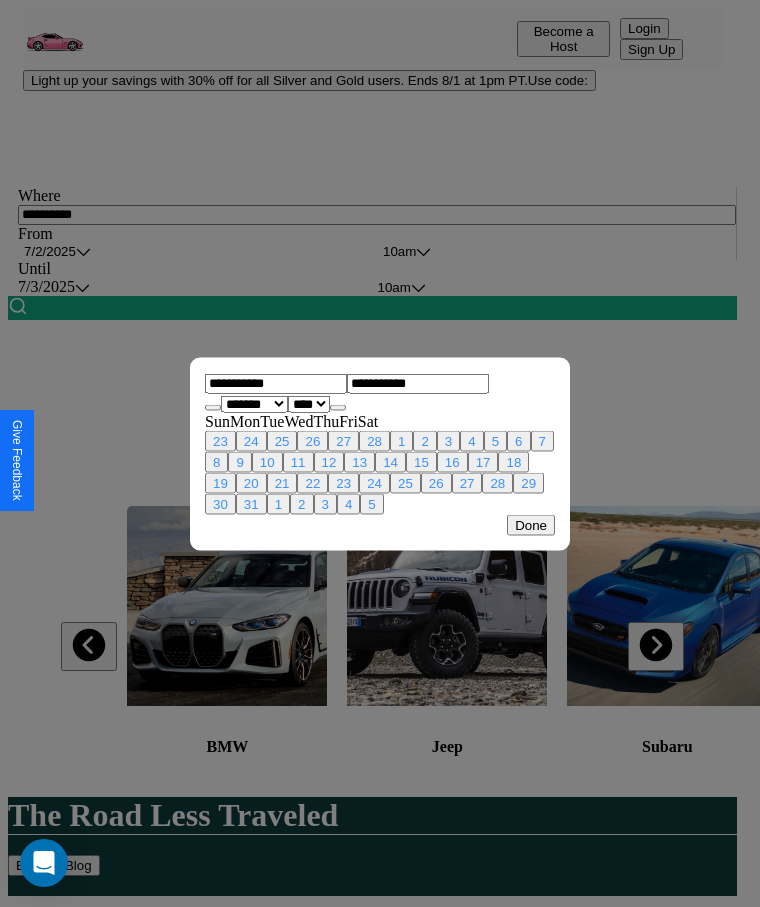 click on "**** **** **** **** **** **** **** **** **** **** **** **** **** **** **** **** **** **** **** **** **** **** **** **** **** **** **** **** **** **** **** **** **** **** **** **** **** **** **** **** **** **** **** **** **** **** **** **** **** **** **** **** **** **** **** **** **** **** **** **** **** **** **** **** **** **** **** **** **** **** **** **** **** **** **** **** **** **** **** **** **** **** **** **** **** **** **** **** **** **** **** **** **** **** **** **** **** **** **** **** **** **** **** **** **** **** **** **** **** **** **** **** **** **** **** **** **** **** **** **** ****" at bounding box center (309, 403) 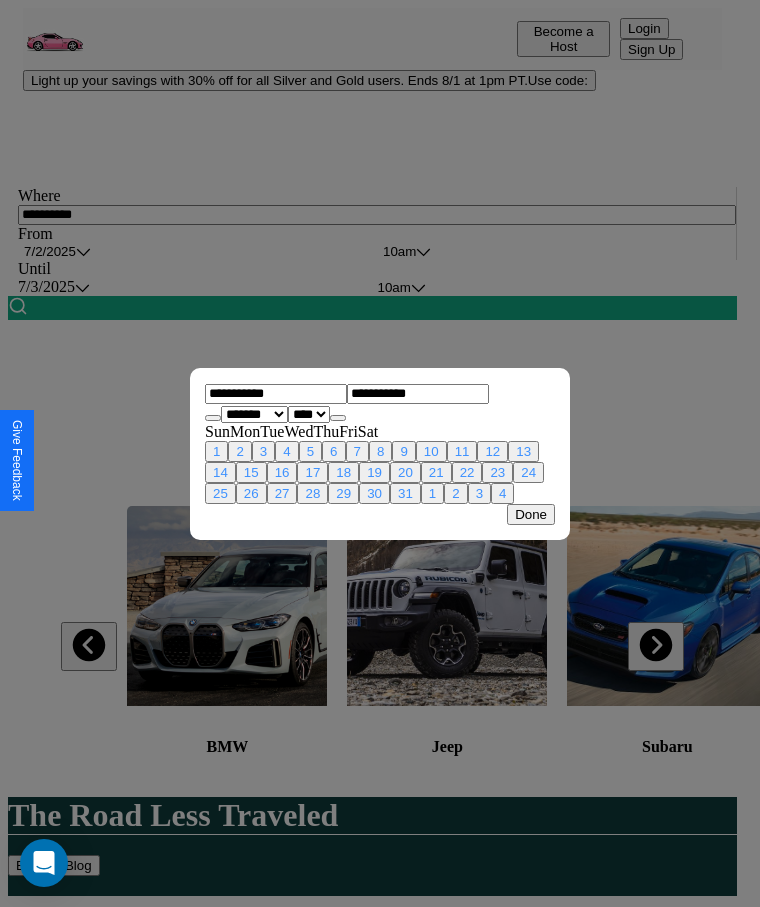 click on "21" at bounding box center (436, 472) 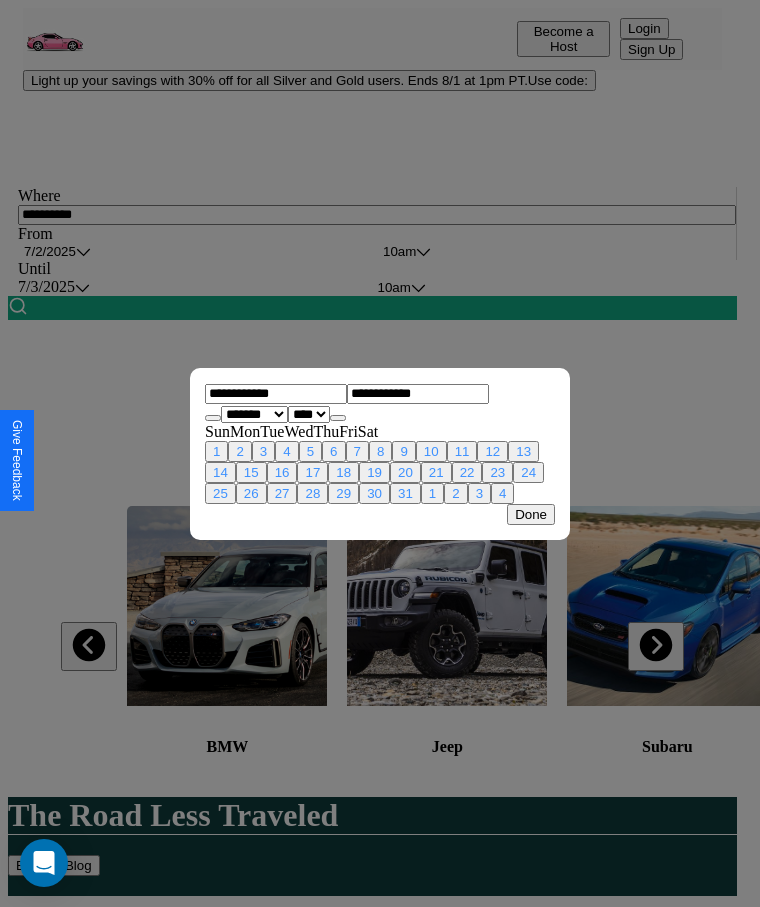 click on "22" at bounding box center (467, 472) 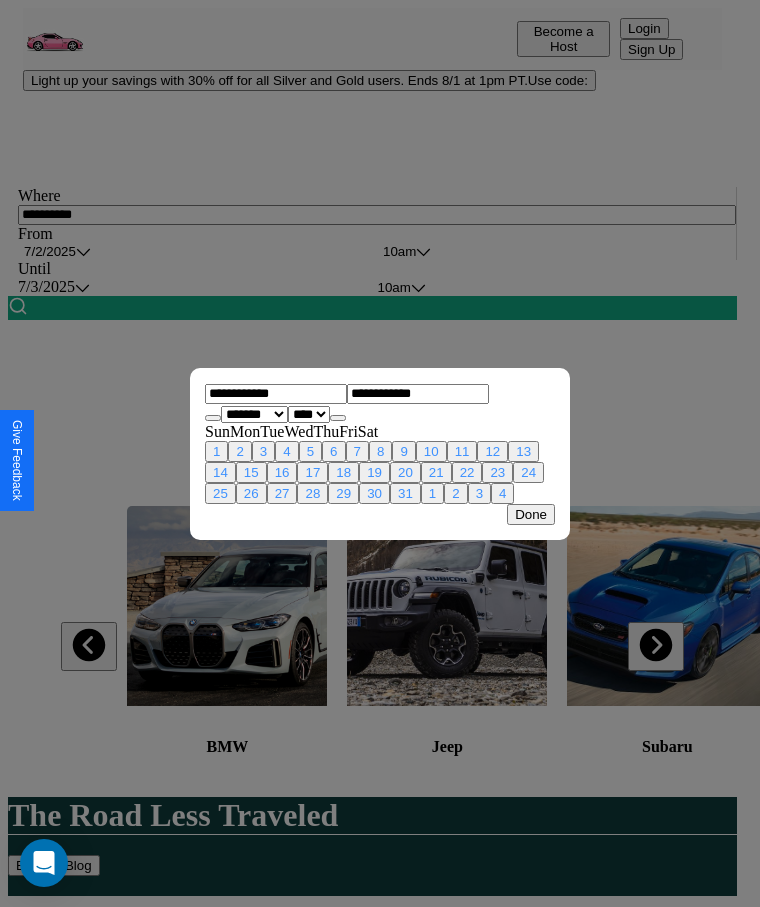 click on "Done" at bounding box center [531, 514] 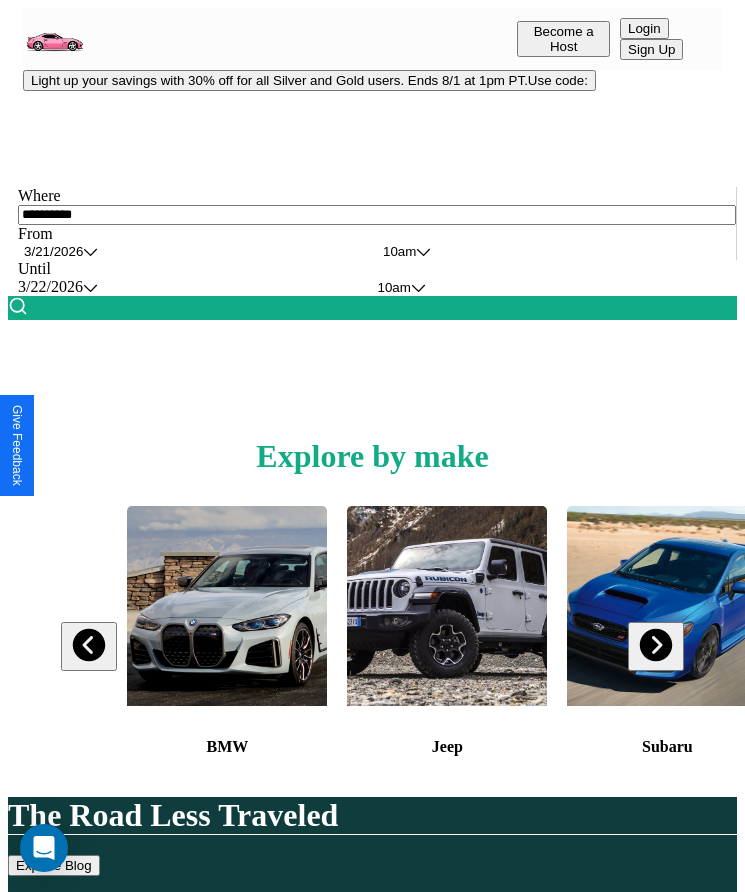 click at bounding box center [18, 306] 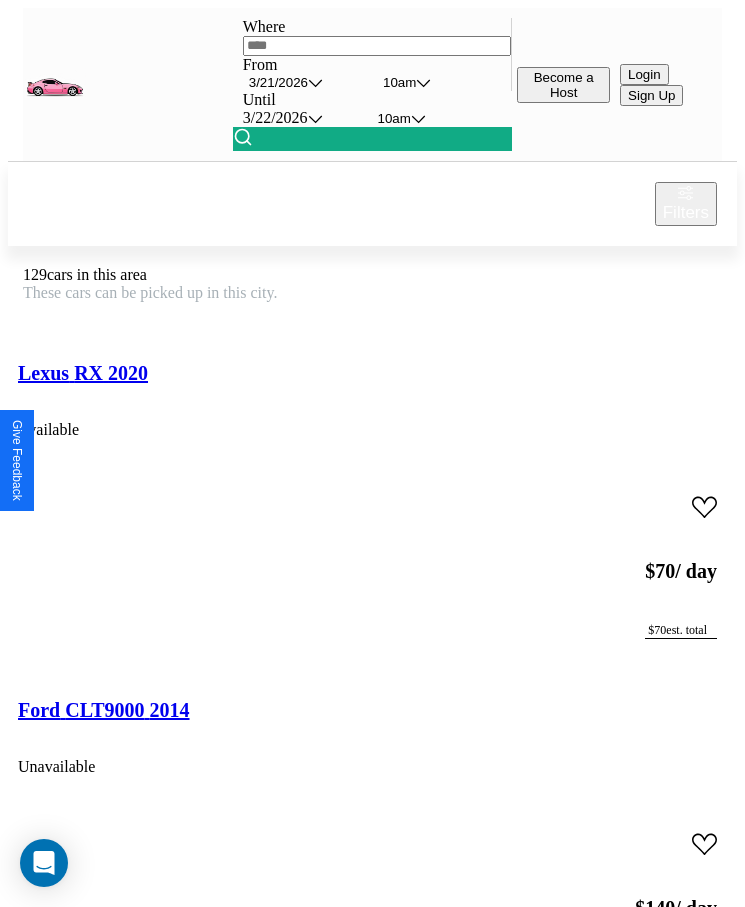 click on "Filters" at bounding box center (686, 213) 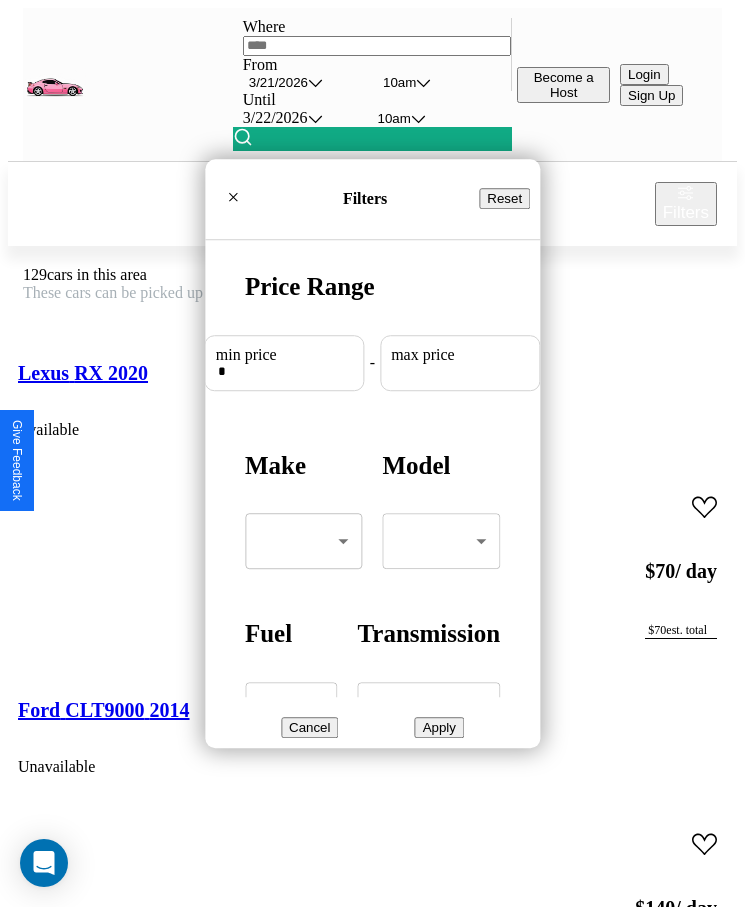scroll, scrollTop: 0, scrollLeft: 74, axis: horizontal 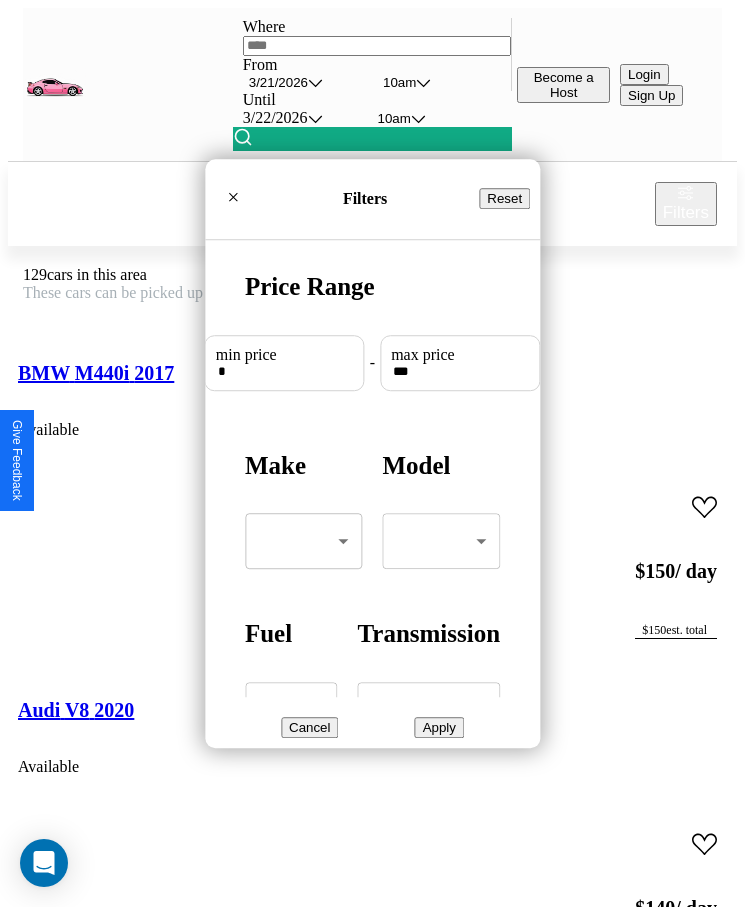 type on "***" 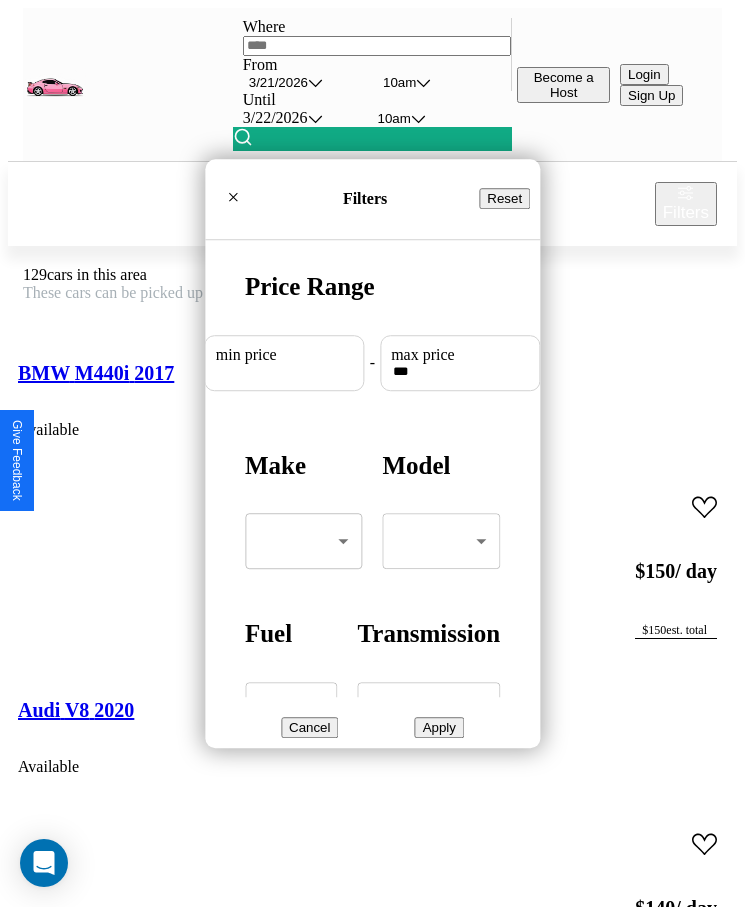 scroll, scrollTop: 0, scrollLeft: 0, axis: both 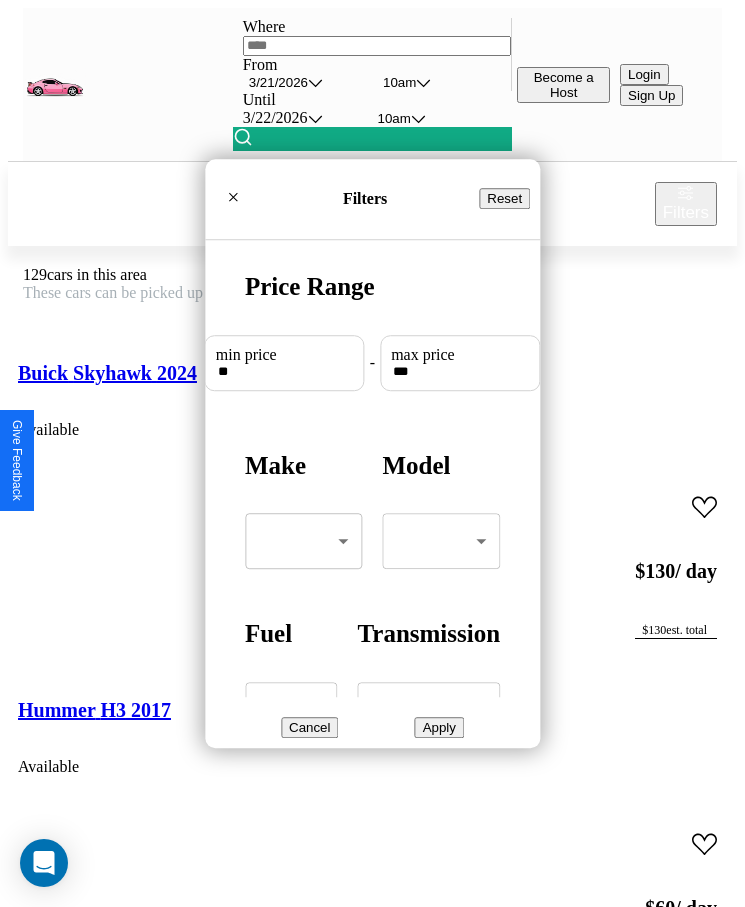 type on "**" 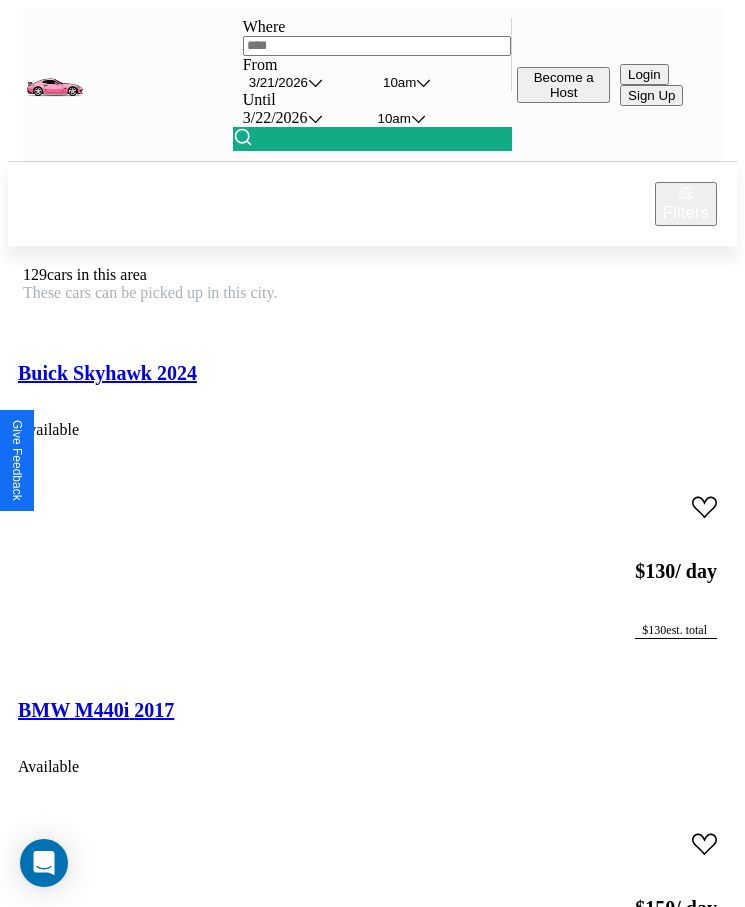 scroll, scrollTop: 50, scrollLeft: 0, axis: vertical 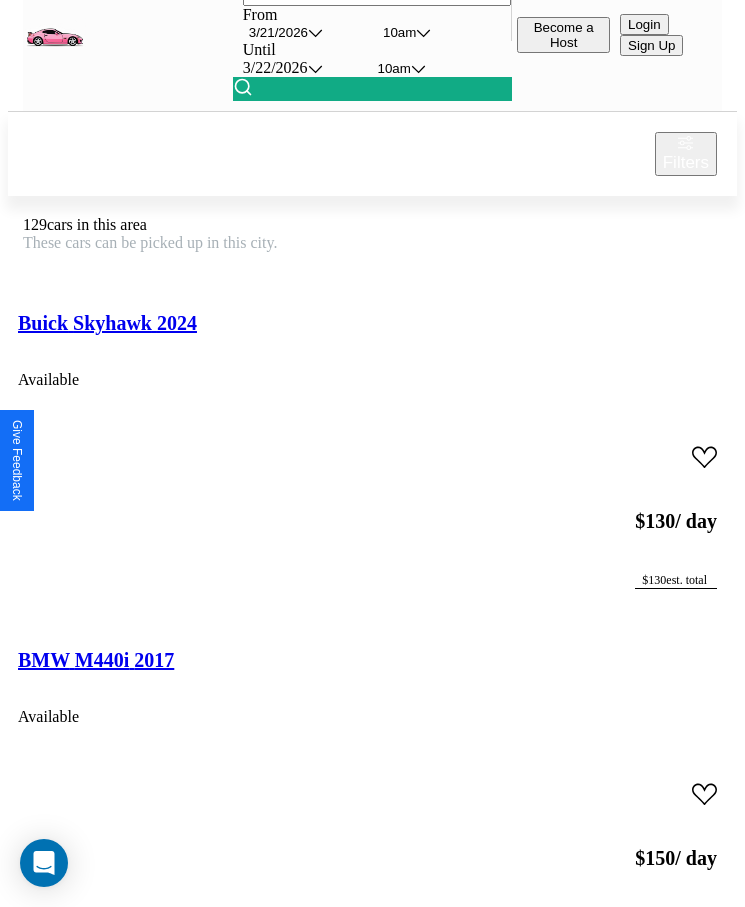 click on "Dodge   W-Series   2019" at bounding box center (108, 38741) 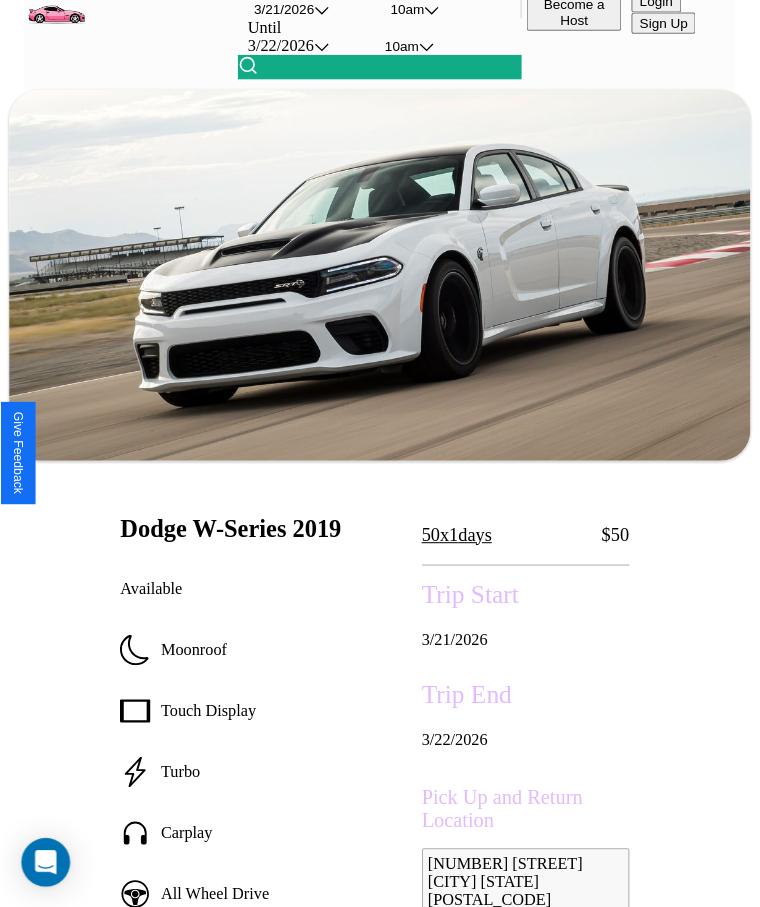 scroll, scrollTop: 154, scrollLeft: 0, axis: vertical 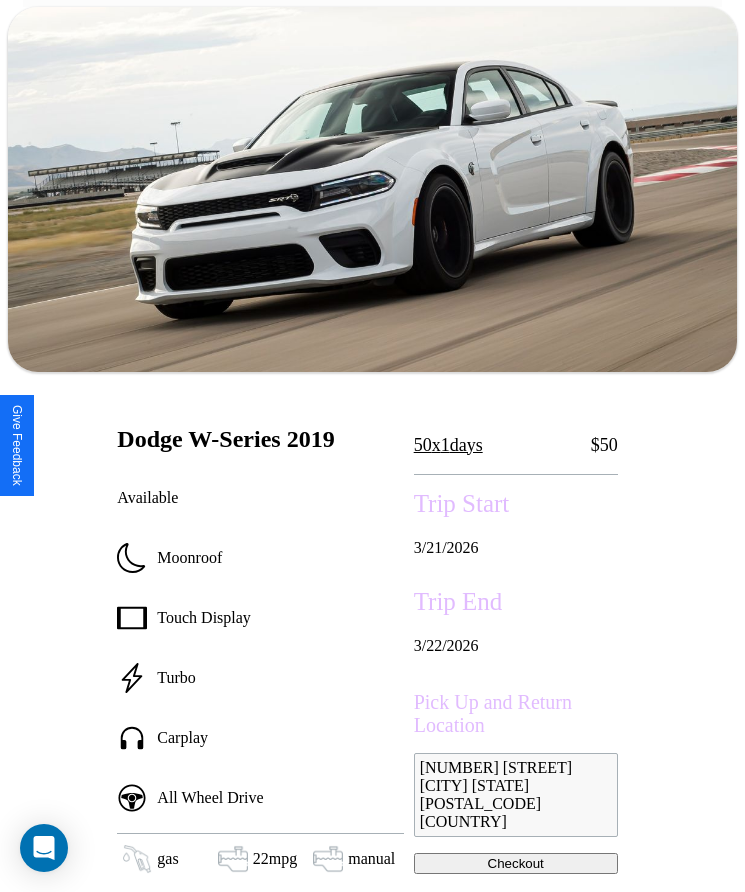 click on "[MONTH] / [DAY] / [YEAR]" at bounding box center (516, 548) 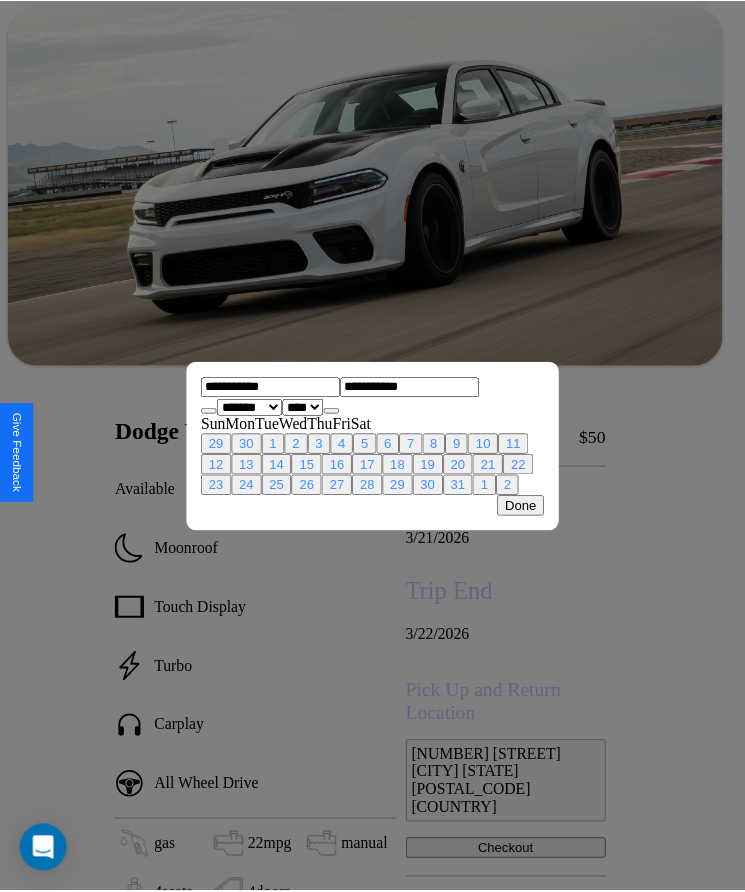 scroll, scrollTop: 0, scrollLeft: 0, axis: both 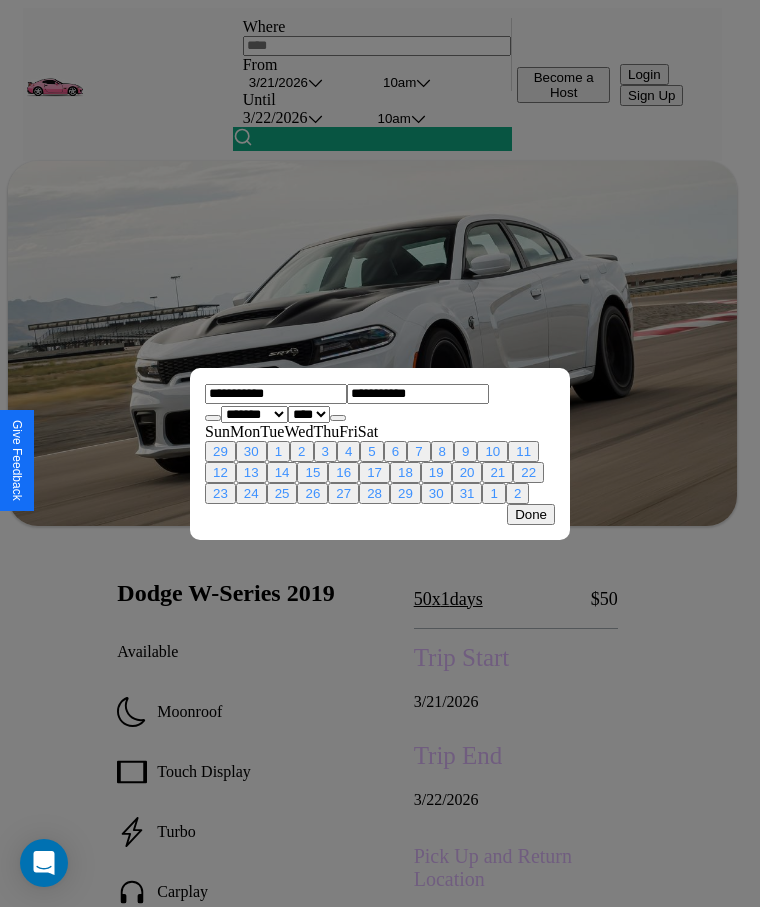 click at bounding box center (380, 453) 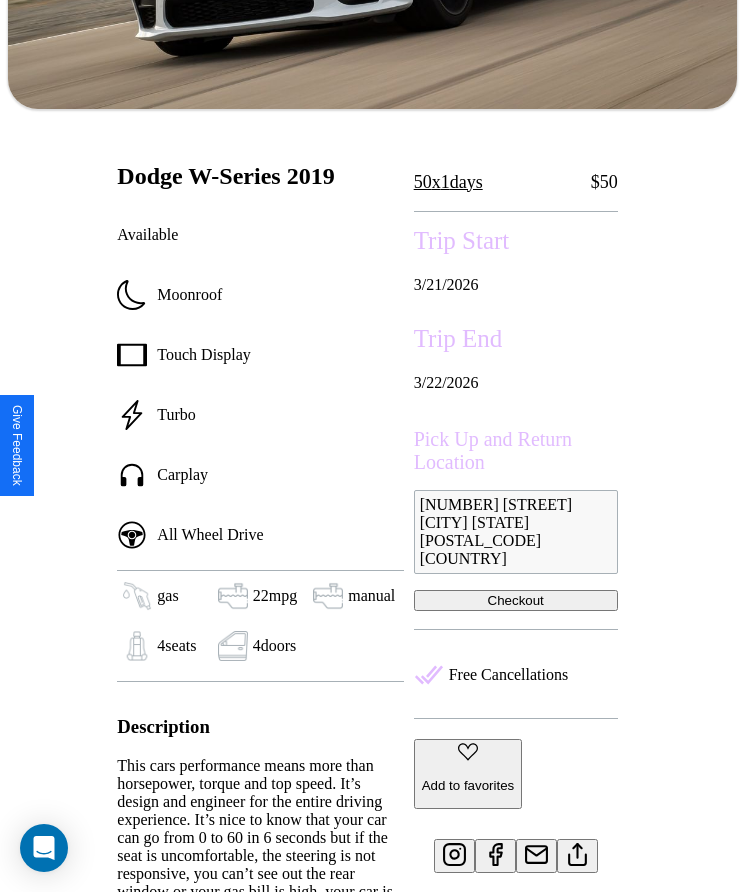 scroll, scrollTop: 432, scrollLeft: 0, axis: vertical 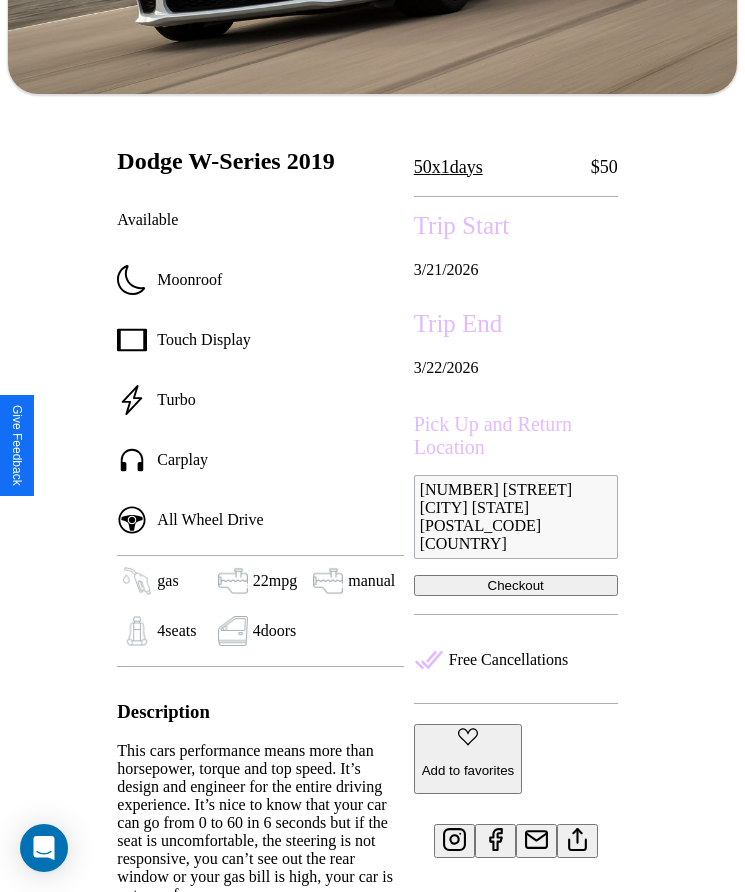 click on "Checkout" at bounding box center (516, 585) 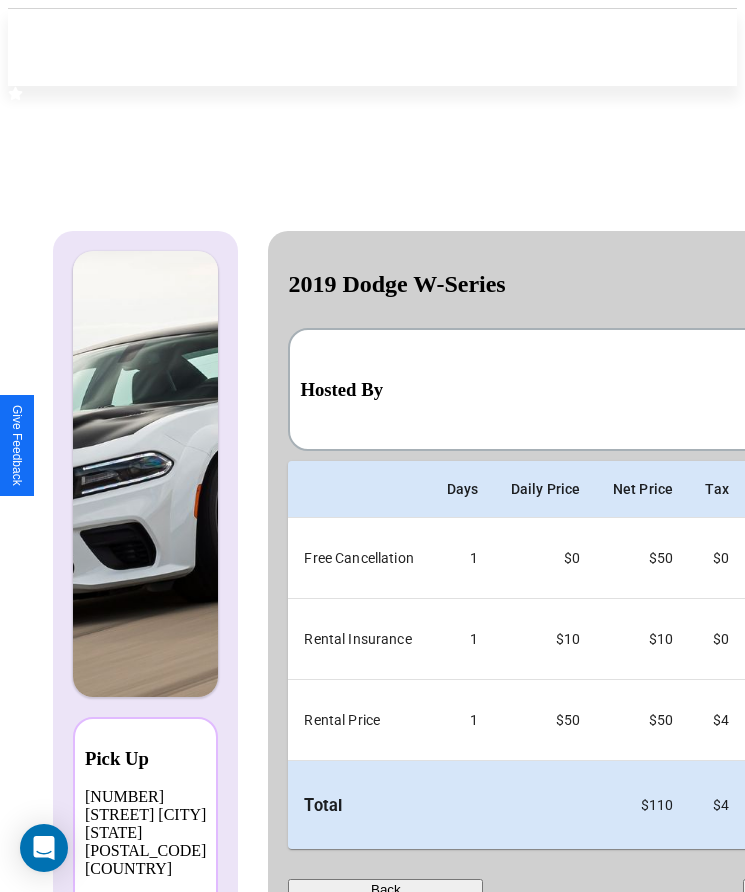 scroll, scrollTop: 0, scrollLeft: 127, axis: horizontal 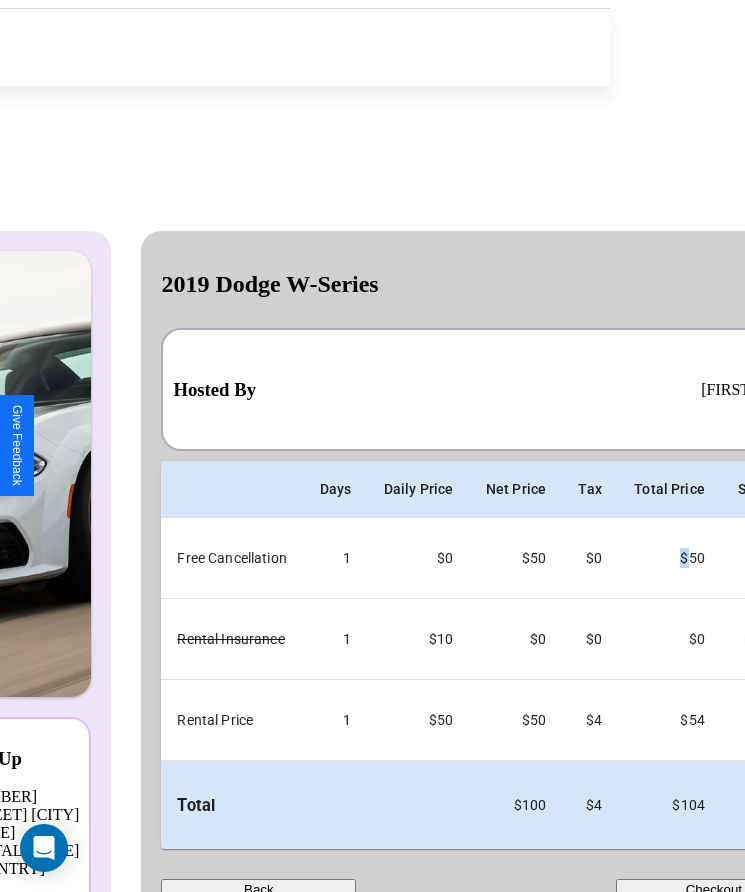 click on "Checkout" at bounding box center (713, 889) 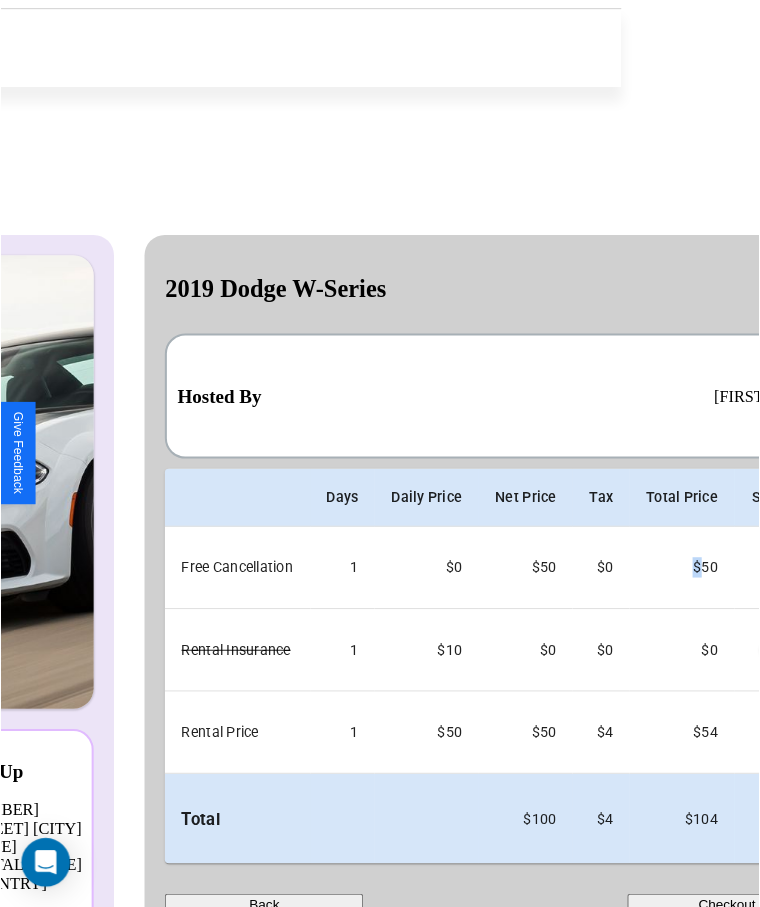 scroll, scrollTop: 0, scrollLeft: 0, axis: both 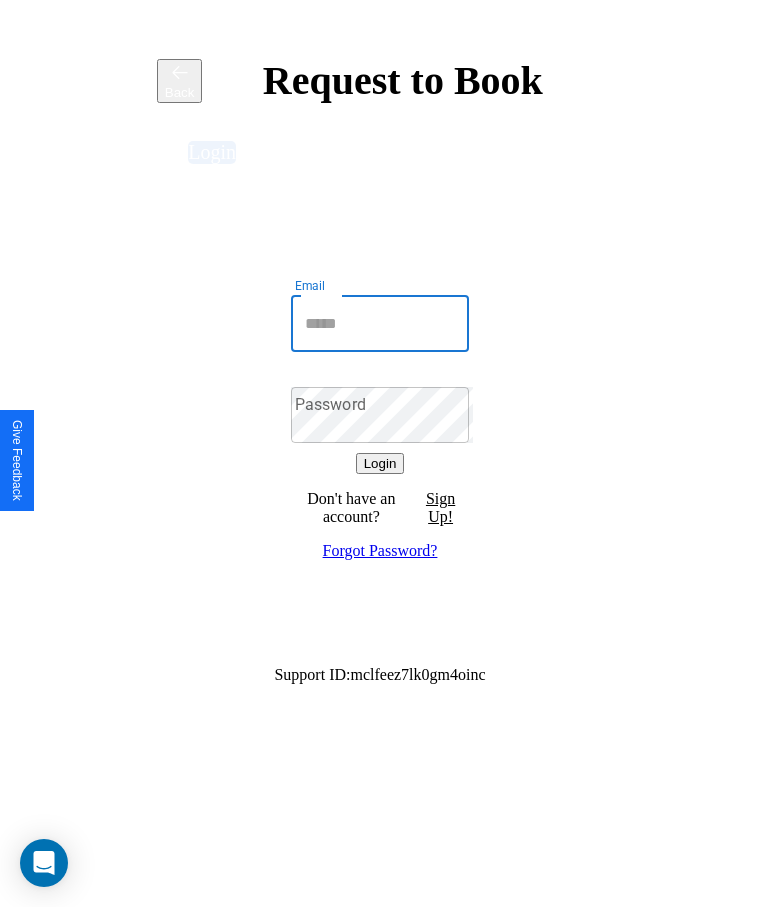 click on "Email" at bounding box center [380, 324] 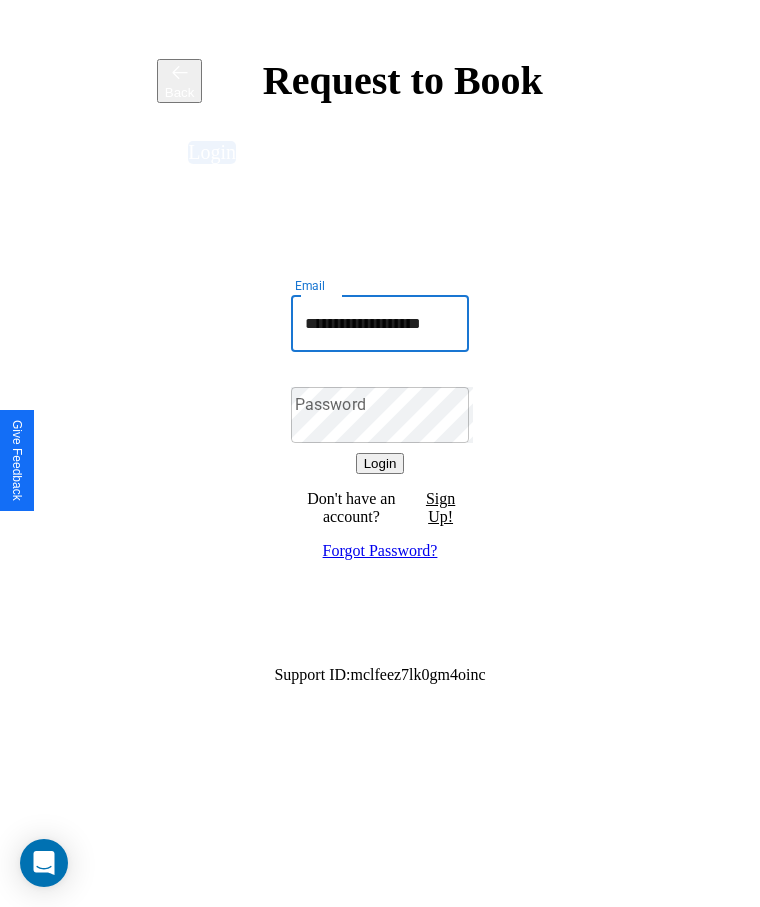 scroll, scrollTop: 0, scrollLeft: 17, axis: horizontal 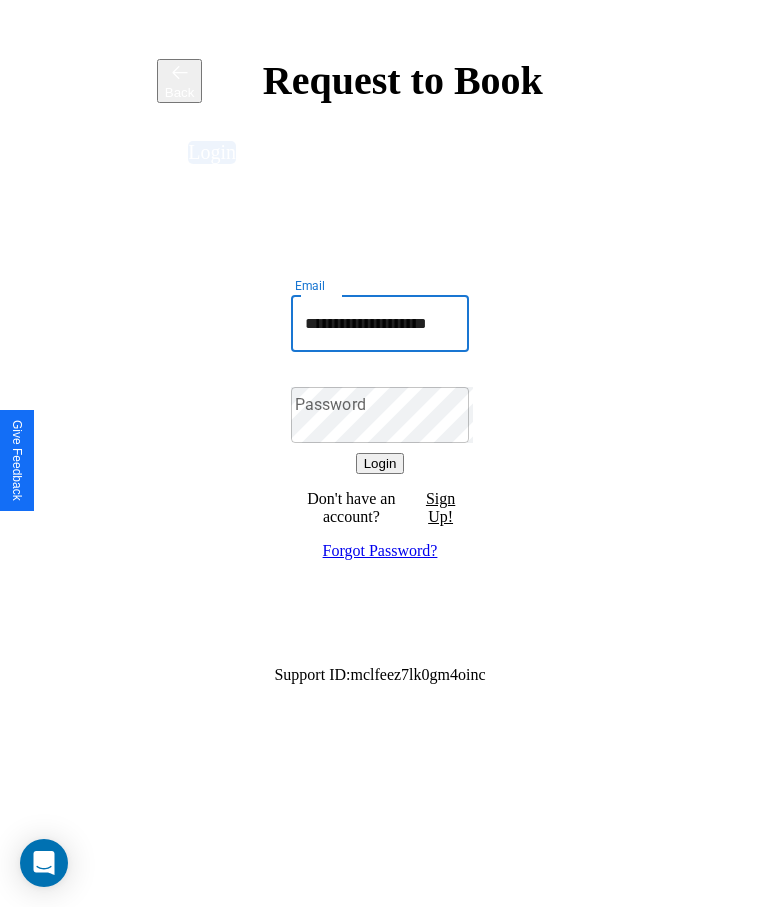 type on "**********" 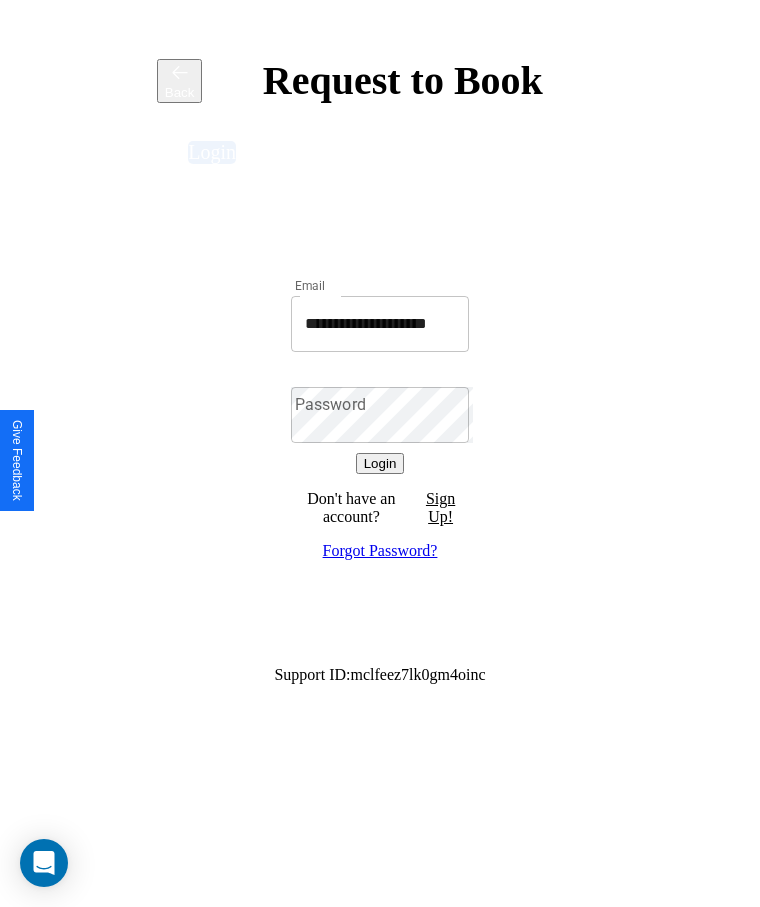 scroll, scrollTop: 0, scrollLeft: 0, axis: both 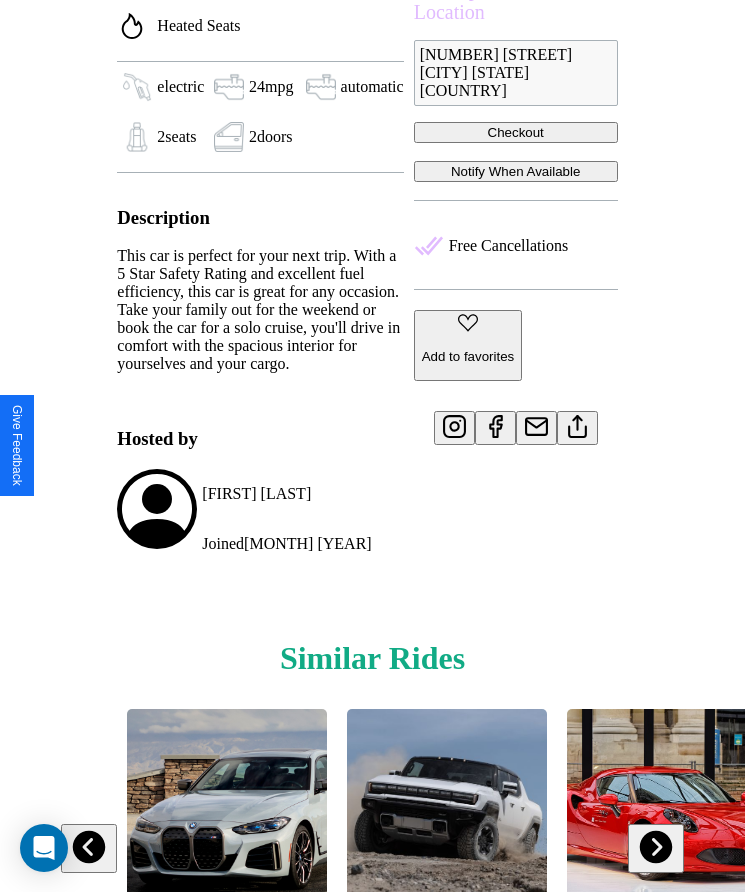 click at bounding box center [655, 847] 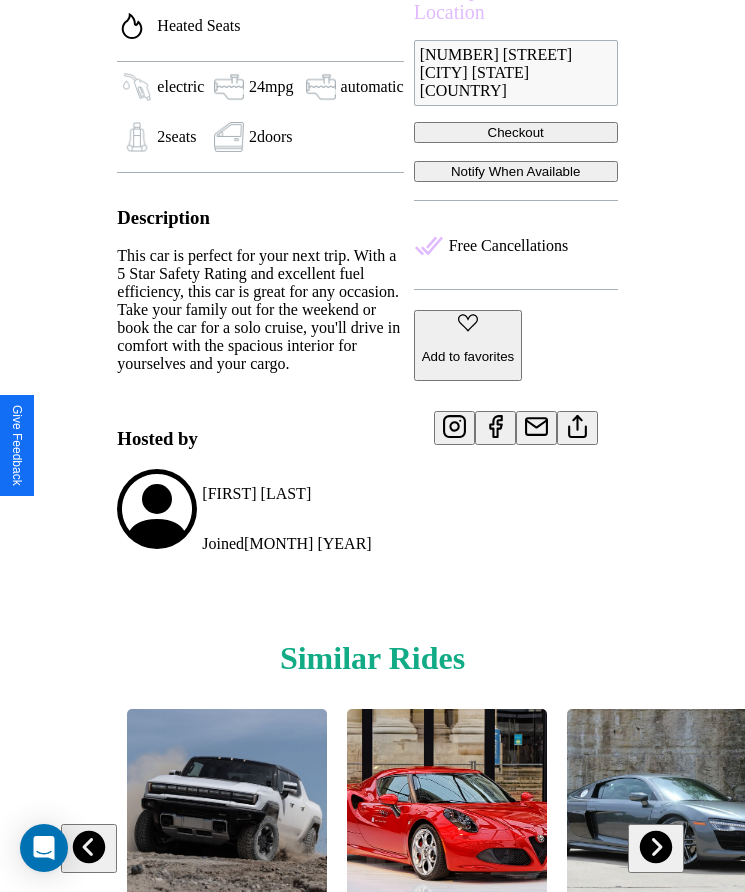 click at bounding box center (655, 847) 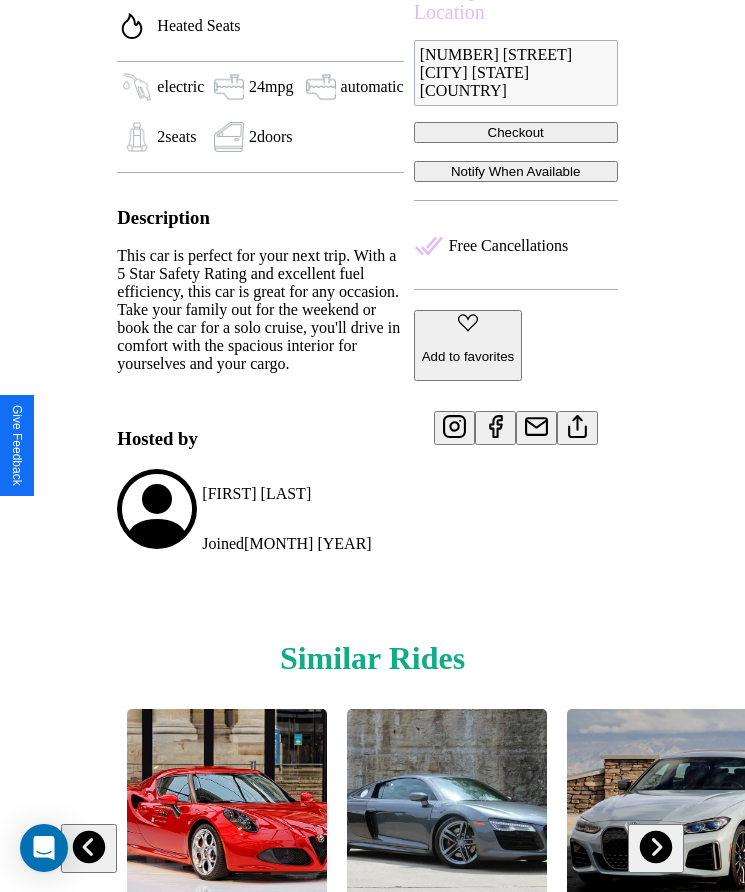 click at bounding box center [89, 847] 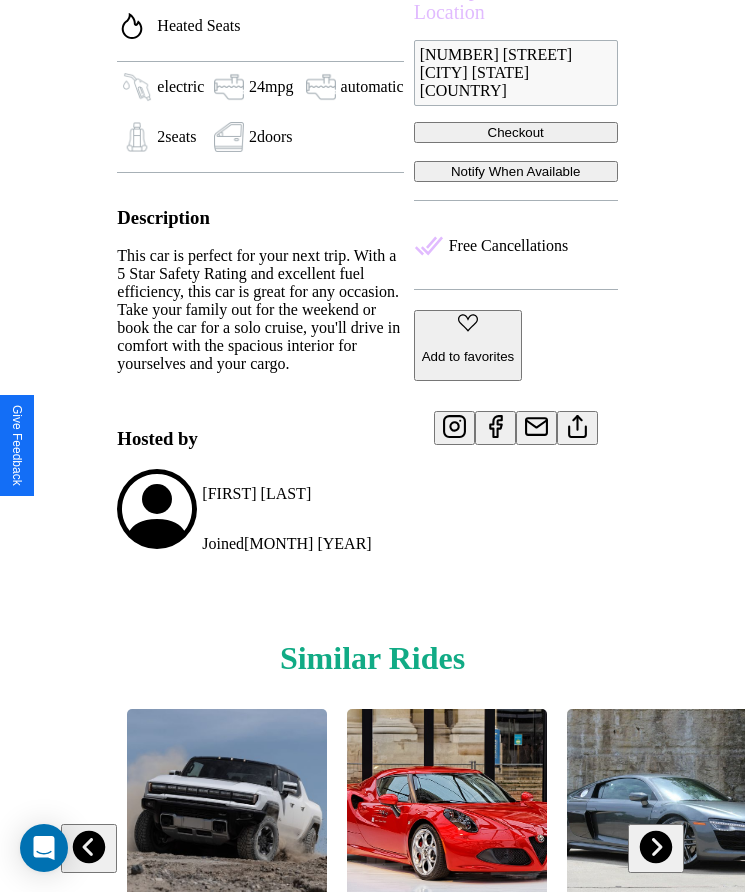 click at bounding box center [655, 847] 